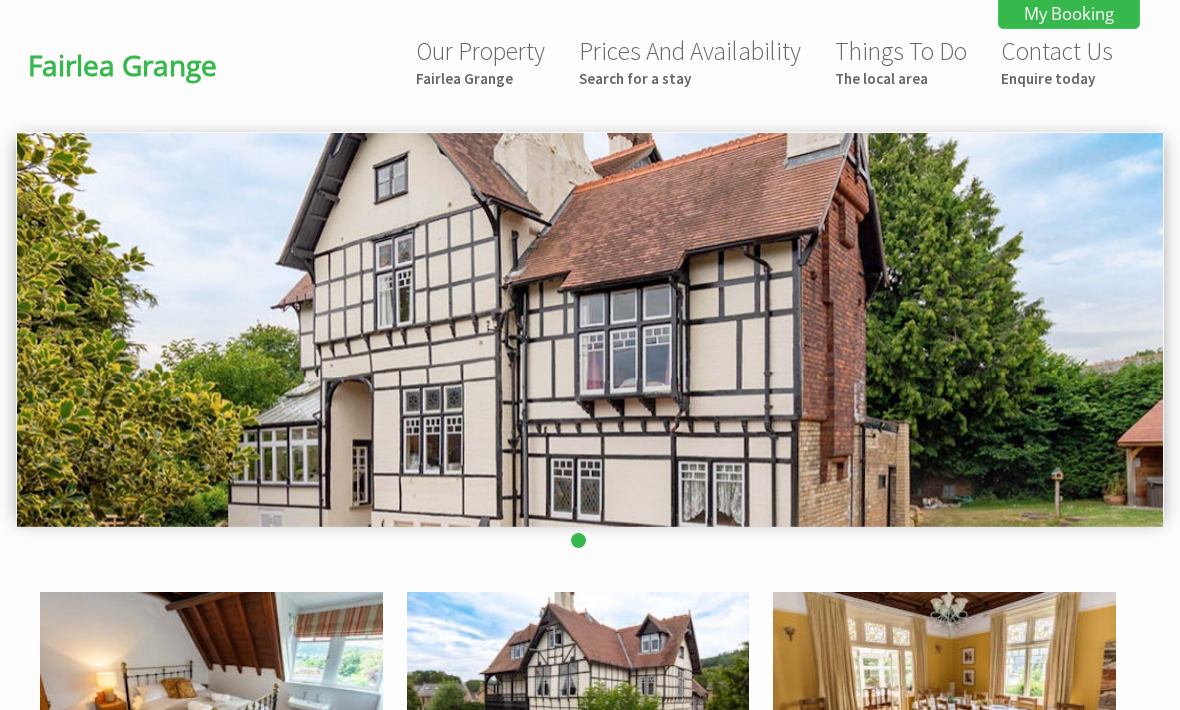 scroll, scrollTop: 0, scrollLeft: 0, axis: both 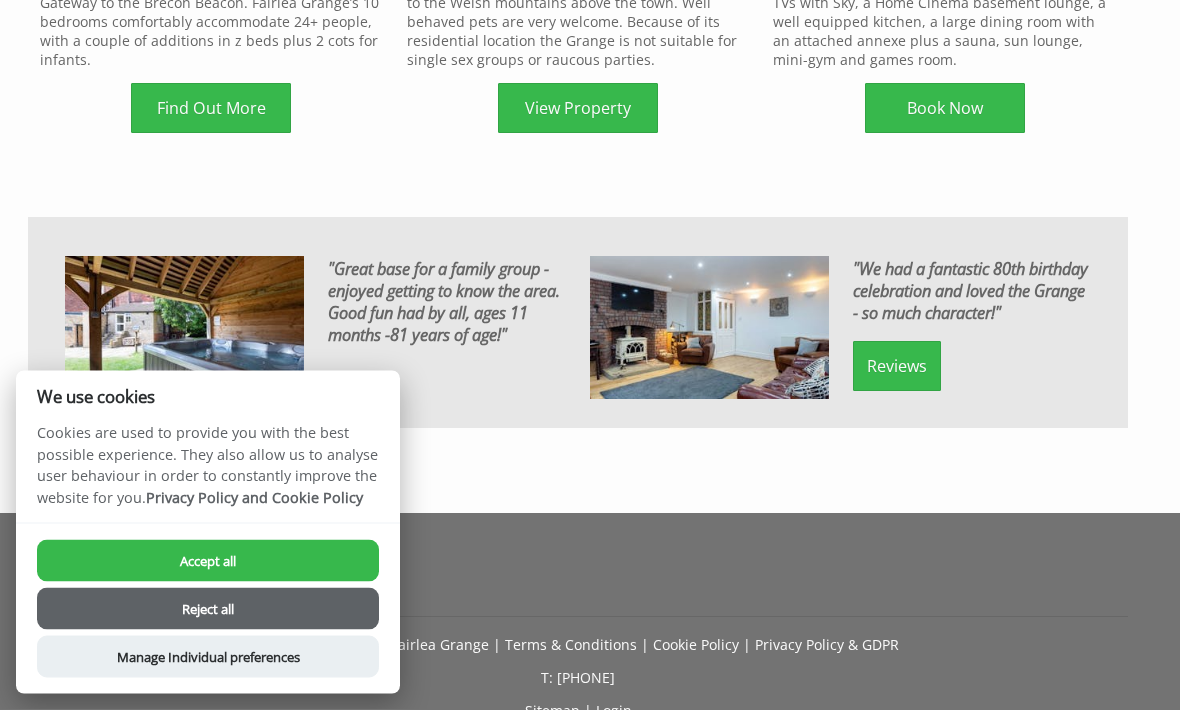 click on "Accept all" at bounding box center [208, 561] 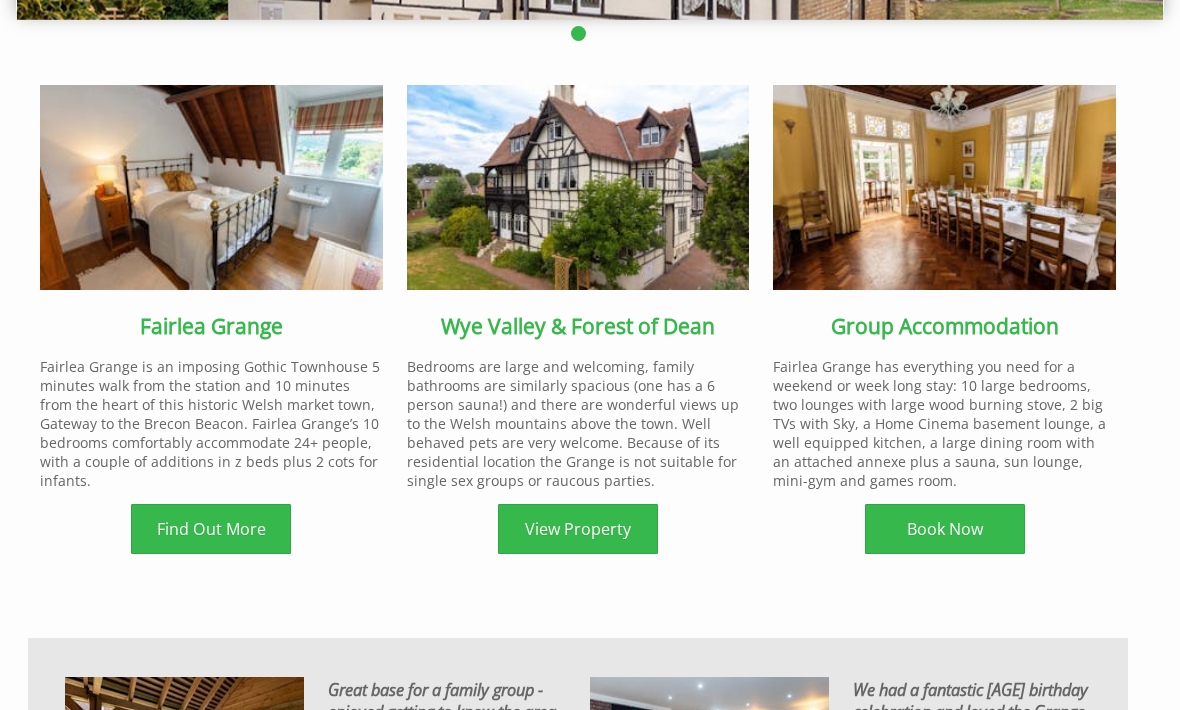 scroll, scrollTop: 507, scrollLeft: 0, axis: vertical 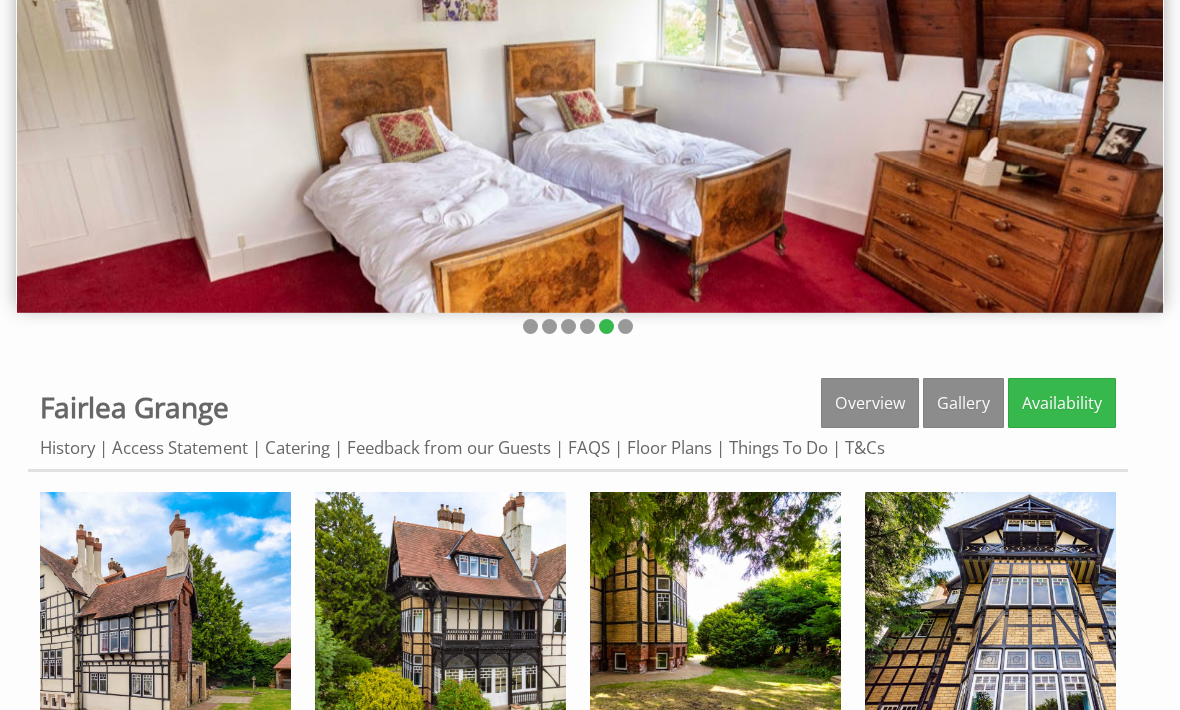 click on "Floor Plans" at bounding box center [669, 447] 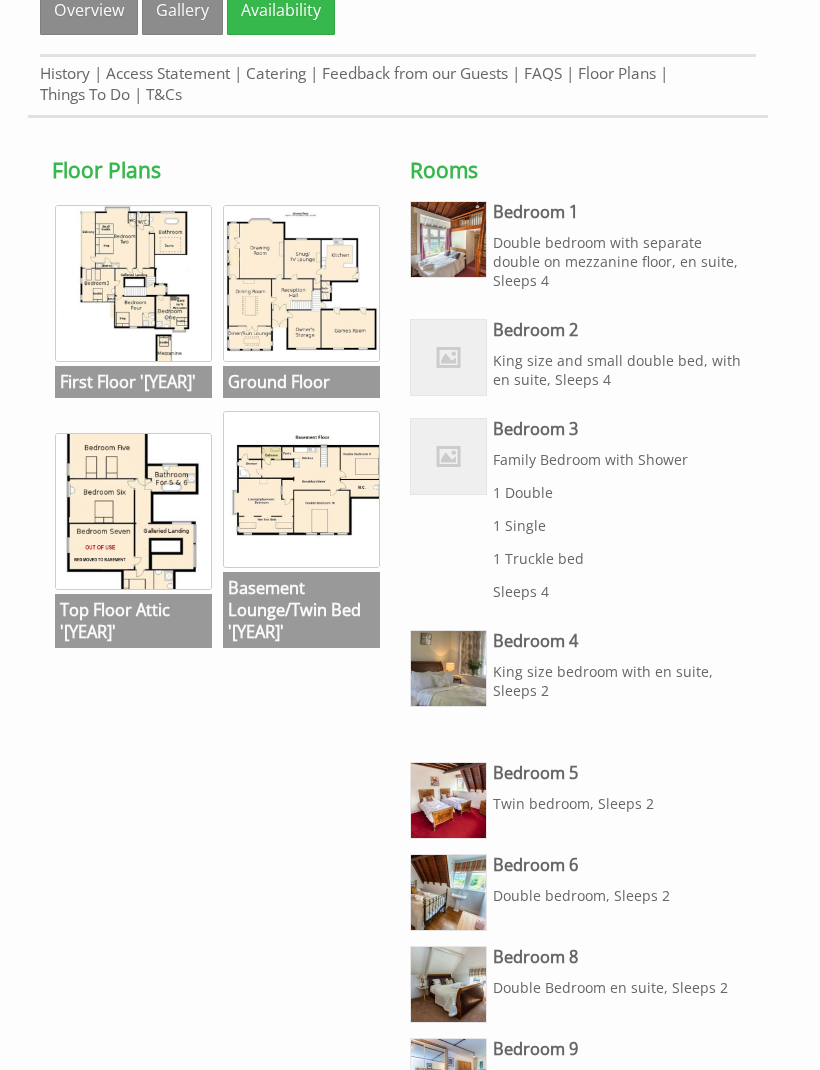 scroll, scrollTop: 596, scrollLeft: 0, axis: vertical 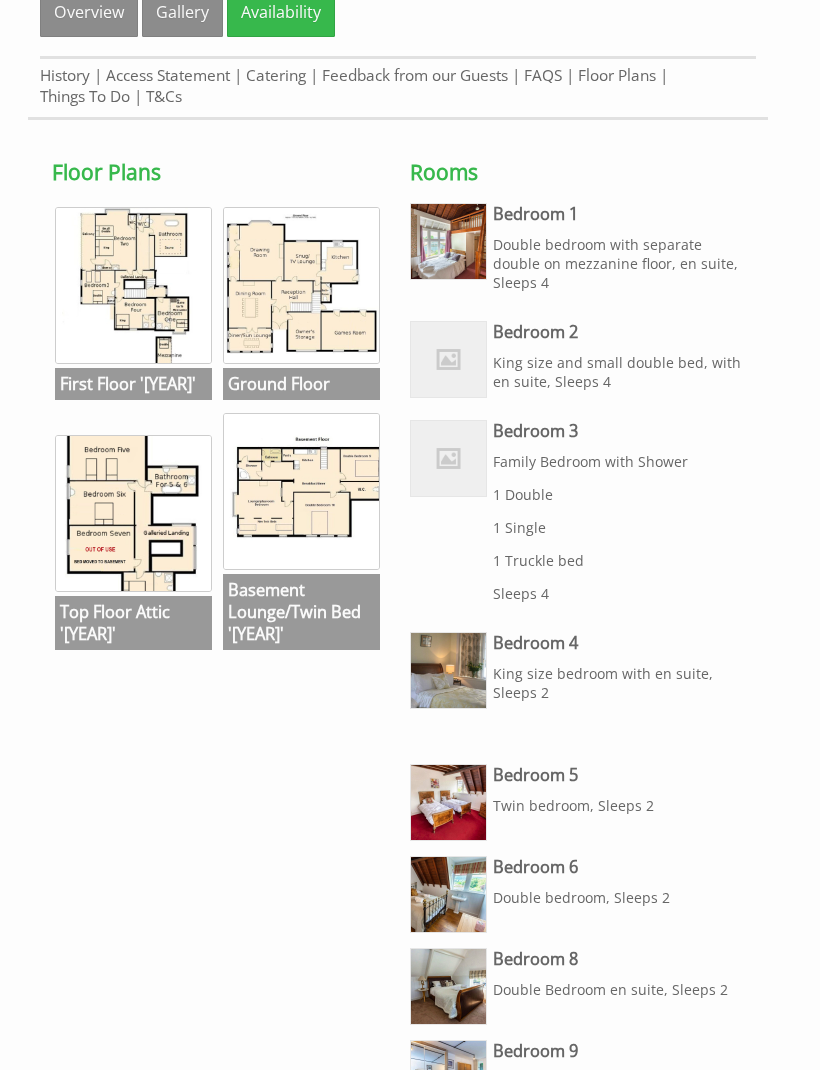 click at bounding box center [448, 241] 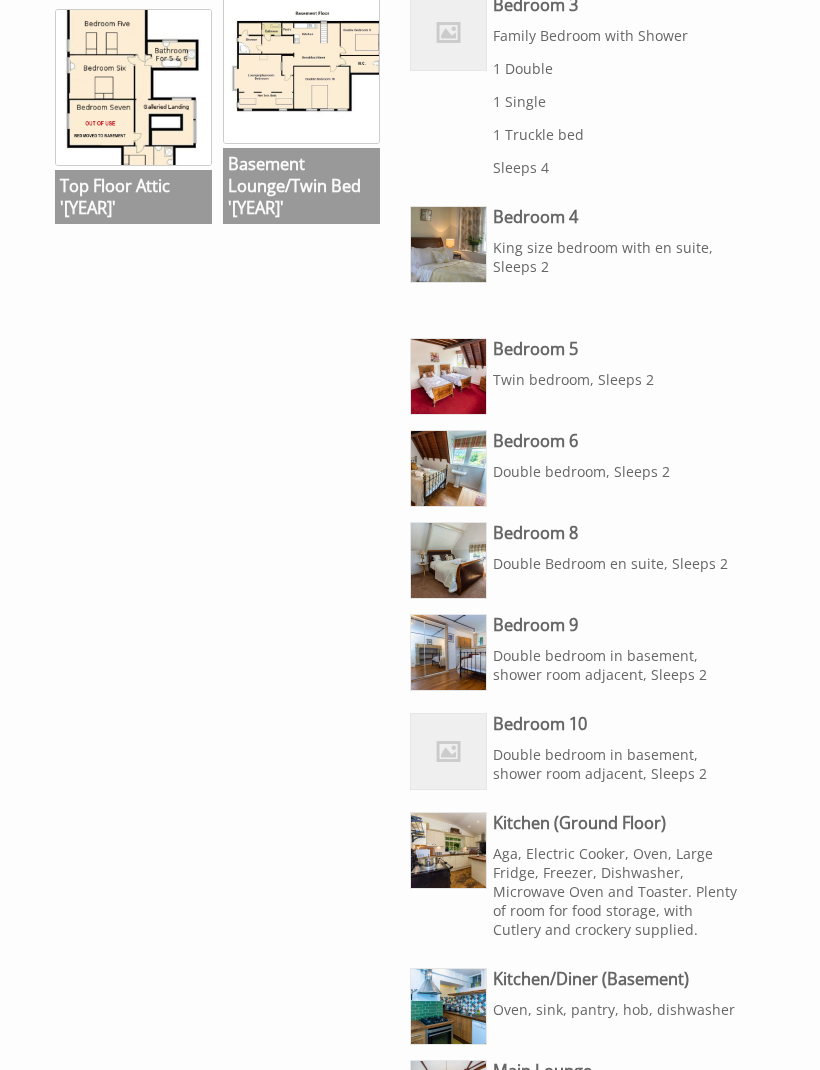 scroll, scrollTop: 1070, scrollLeft: 0, axis: vertical 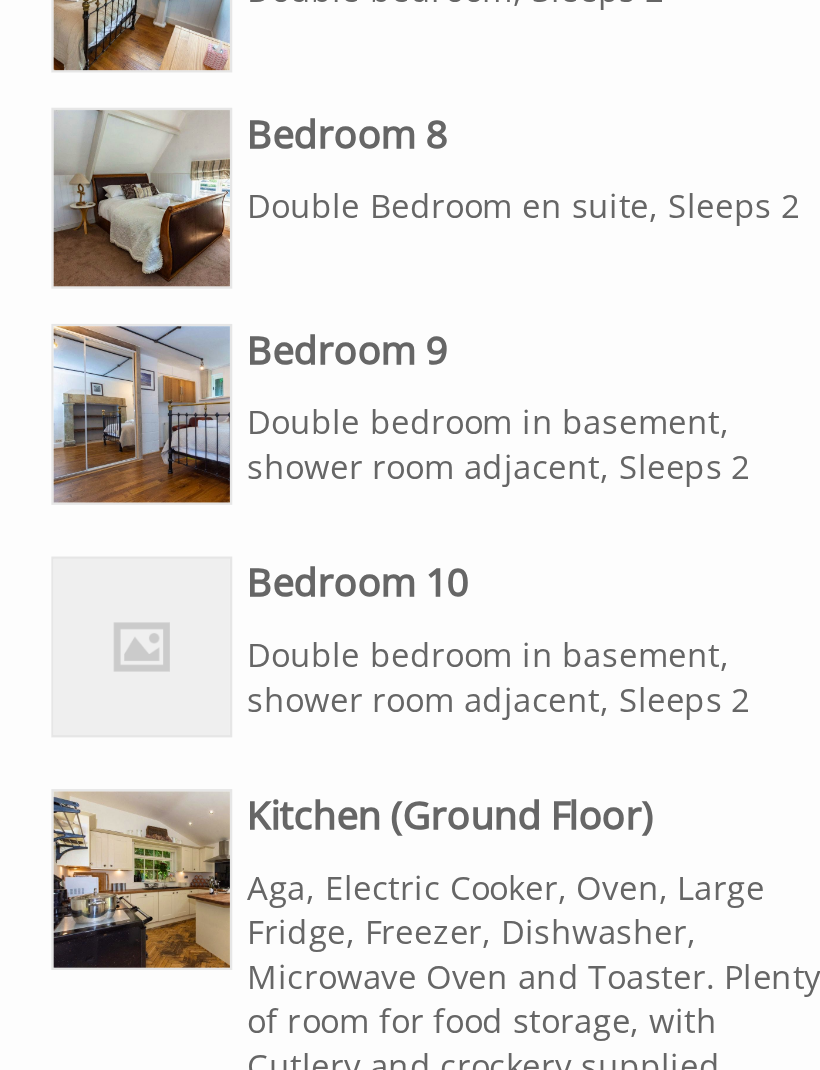 click at bounding box center [448, 604] 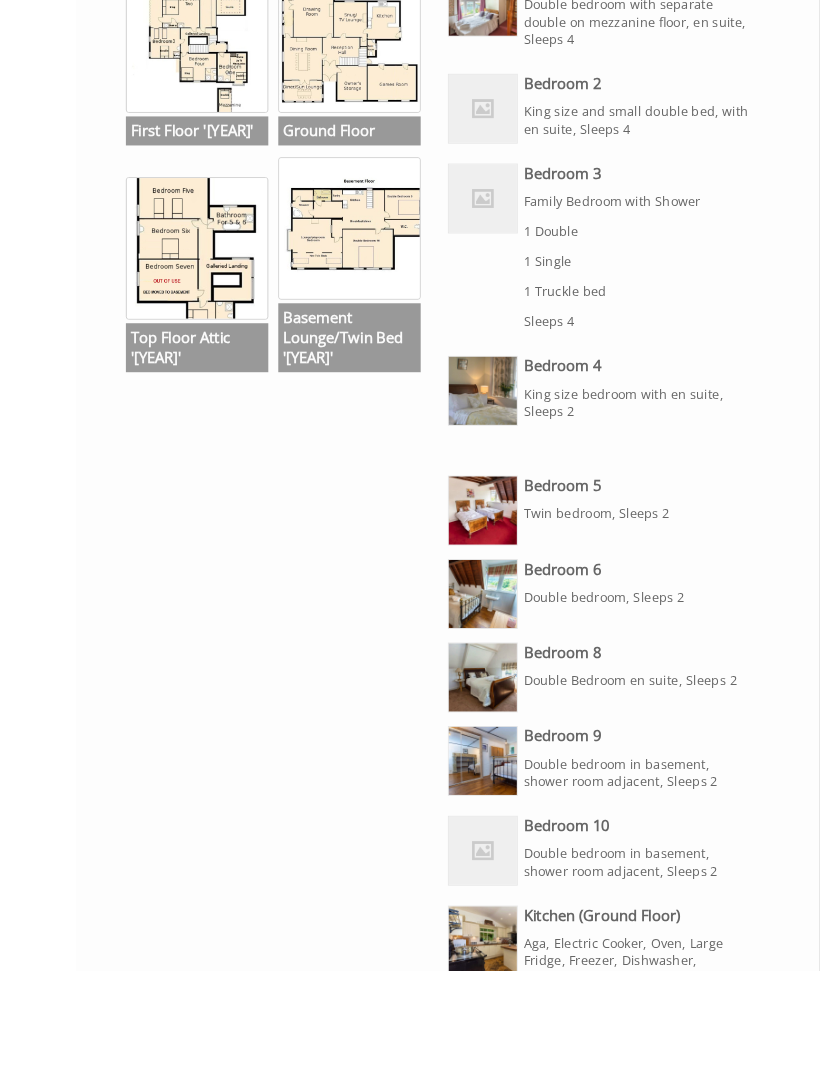 scroll, scrollTop: 1185, scrollLeft: 0, axis: vertical 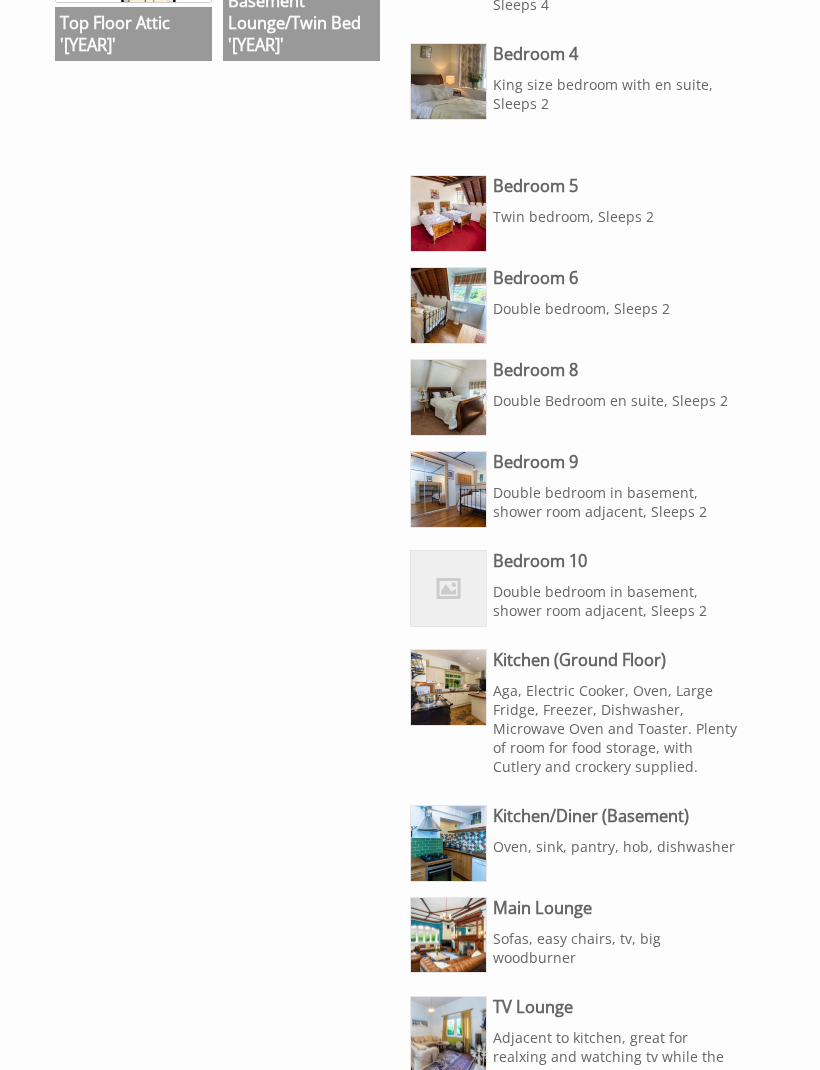 click at bounding box center [448, 489] 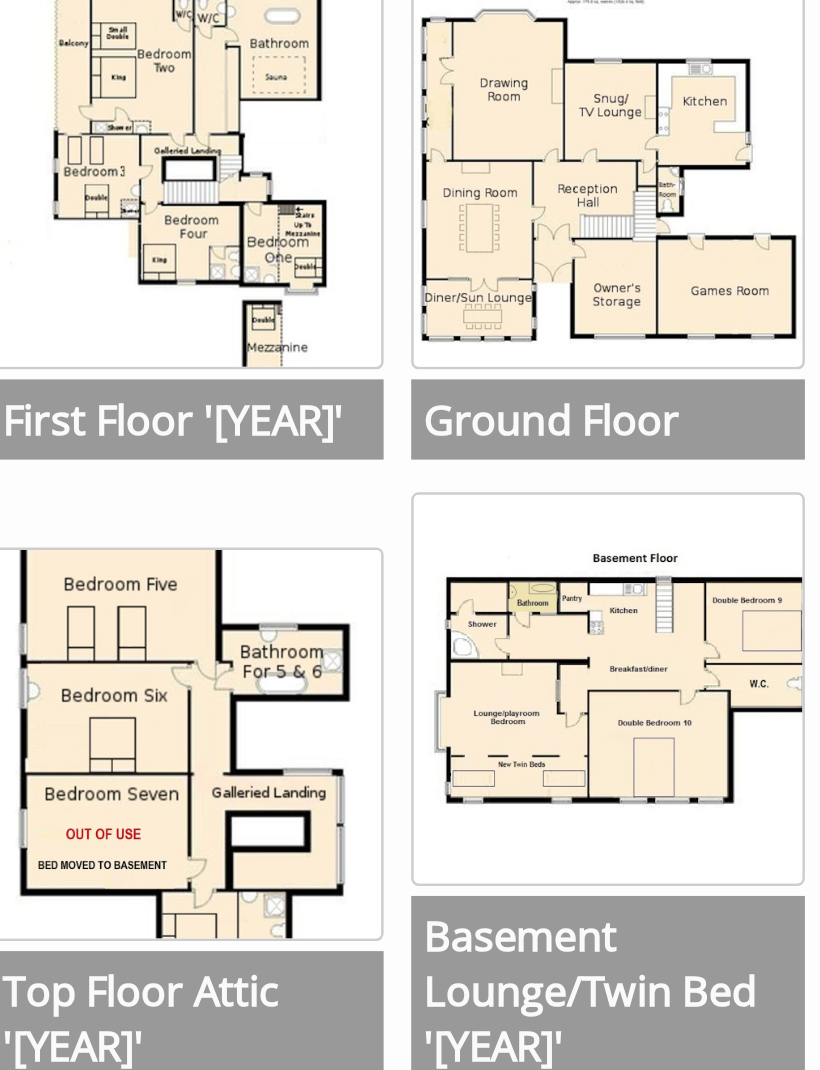 scroll, scrollTop: 812, scrollLeft: 0, axis: vertical 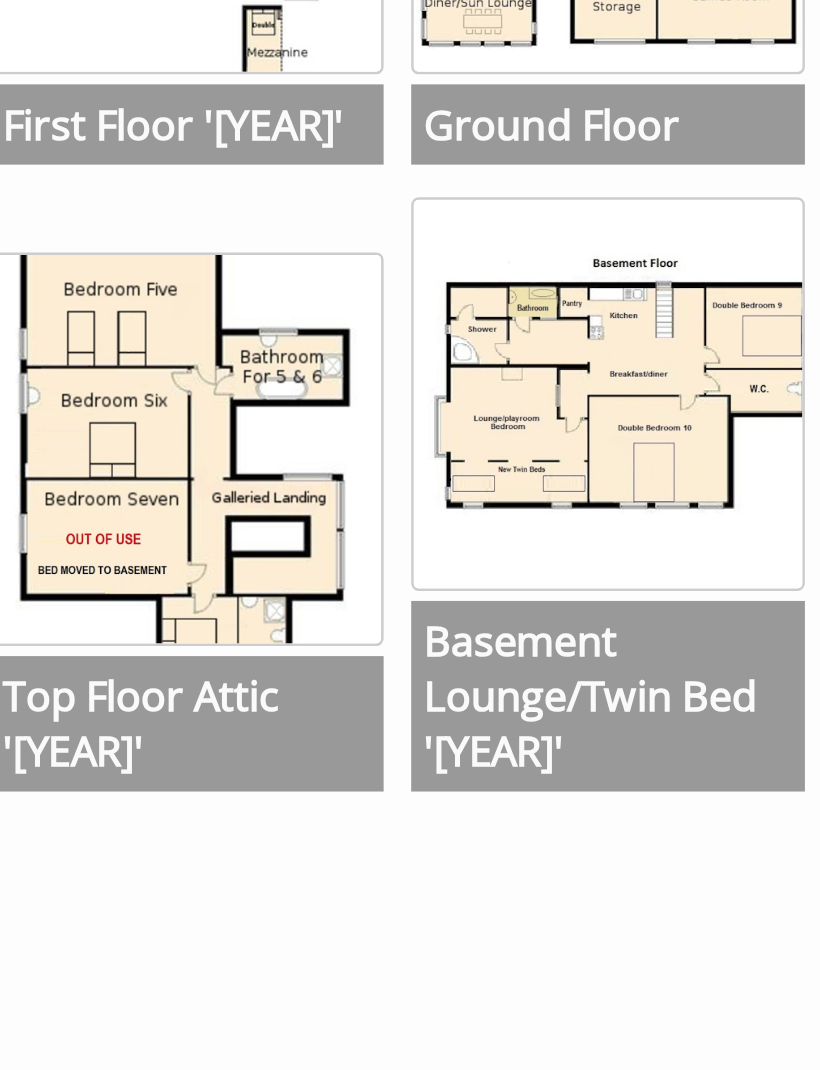 click at bounding box center (133, 297) 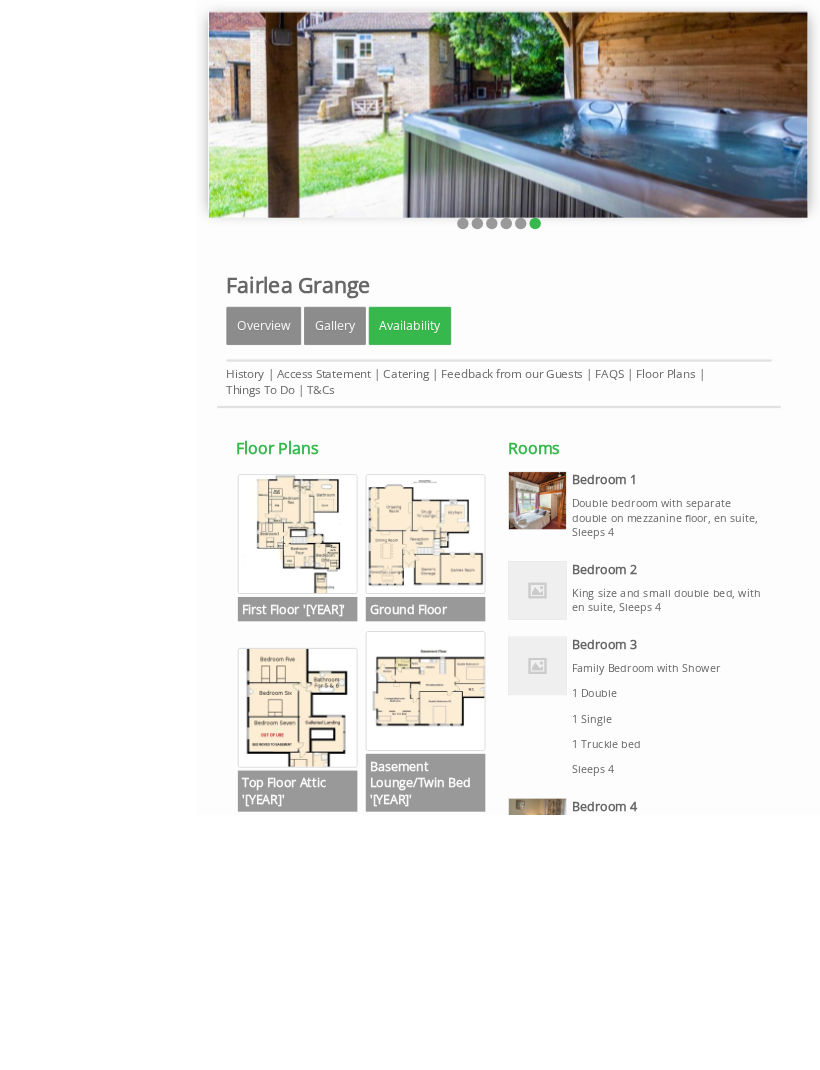 scroll, scrollTop: 598, scrollLeft: 0, axis: vertical 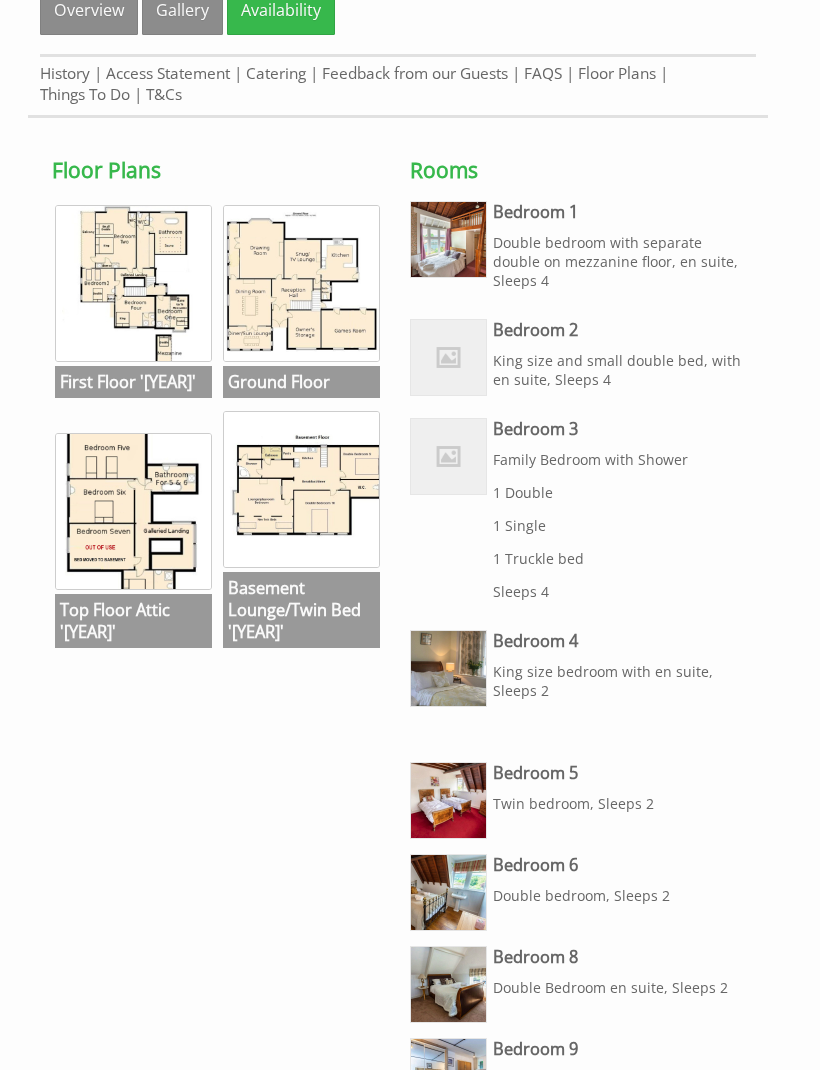 click at bounding box center [133, 511] 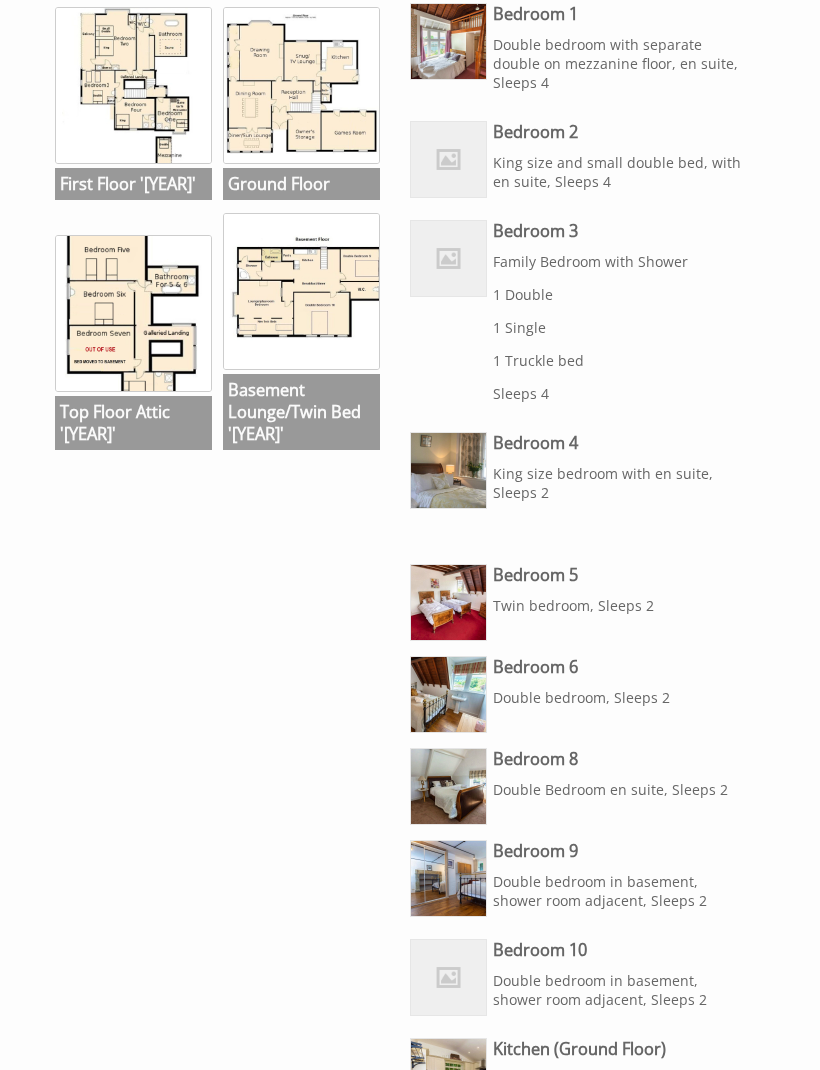 scroll, scrollTop: 793, scrollLeft: 0, axis: vertical 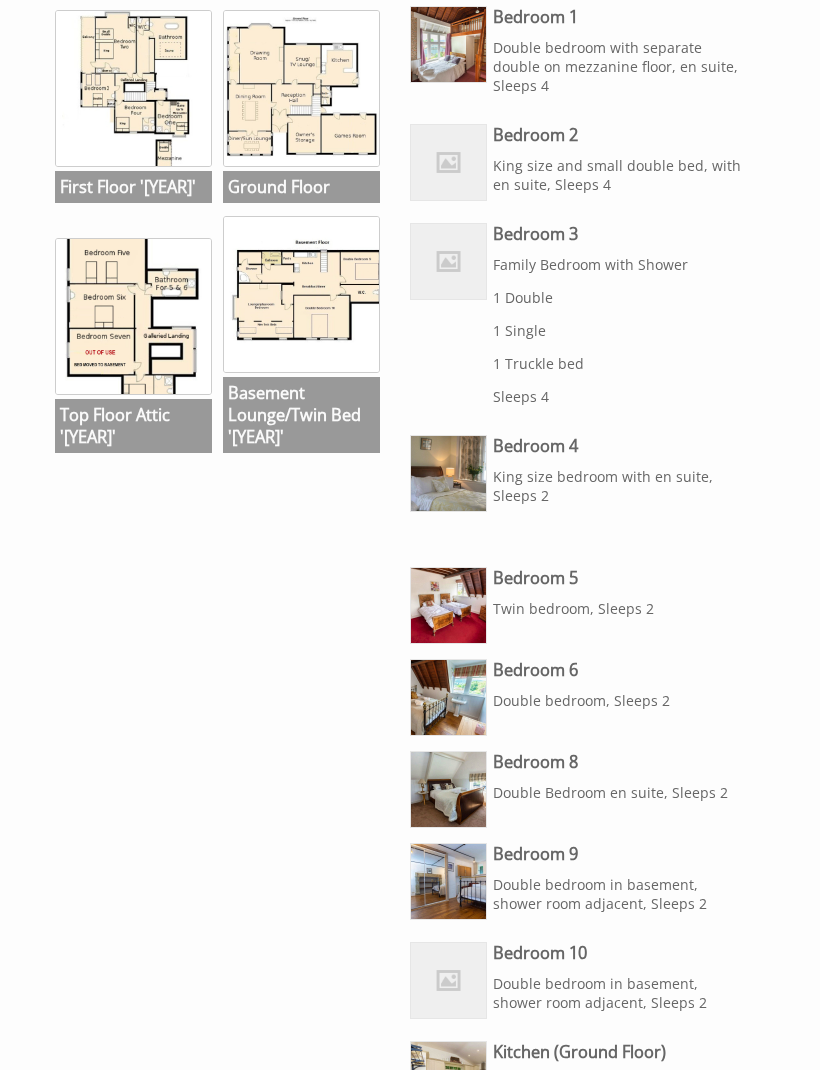 click at bounding box center (448, 44) 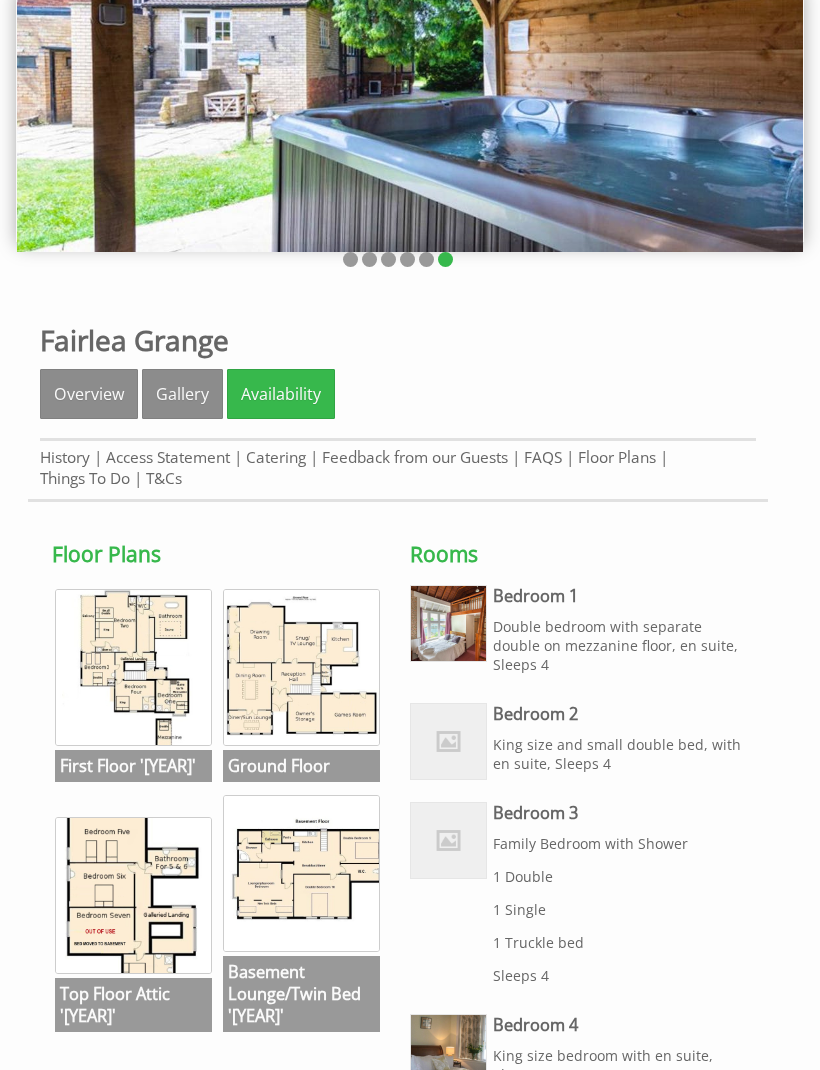 scroll, scrollTop: 214, scrollLeft: 0, axis: vertical 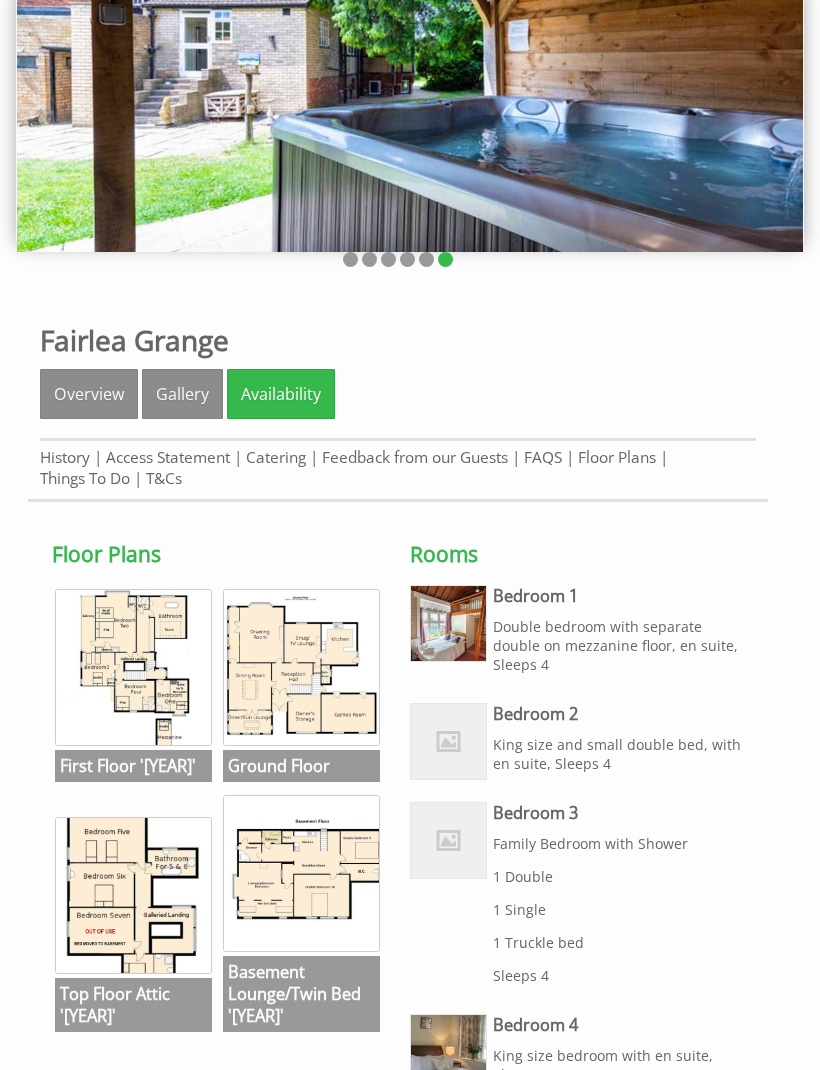 click on "Gallery" at bounding box center (182, 394) 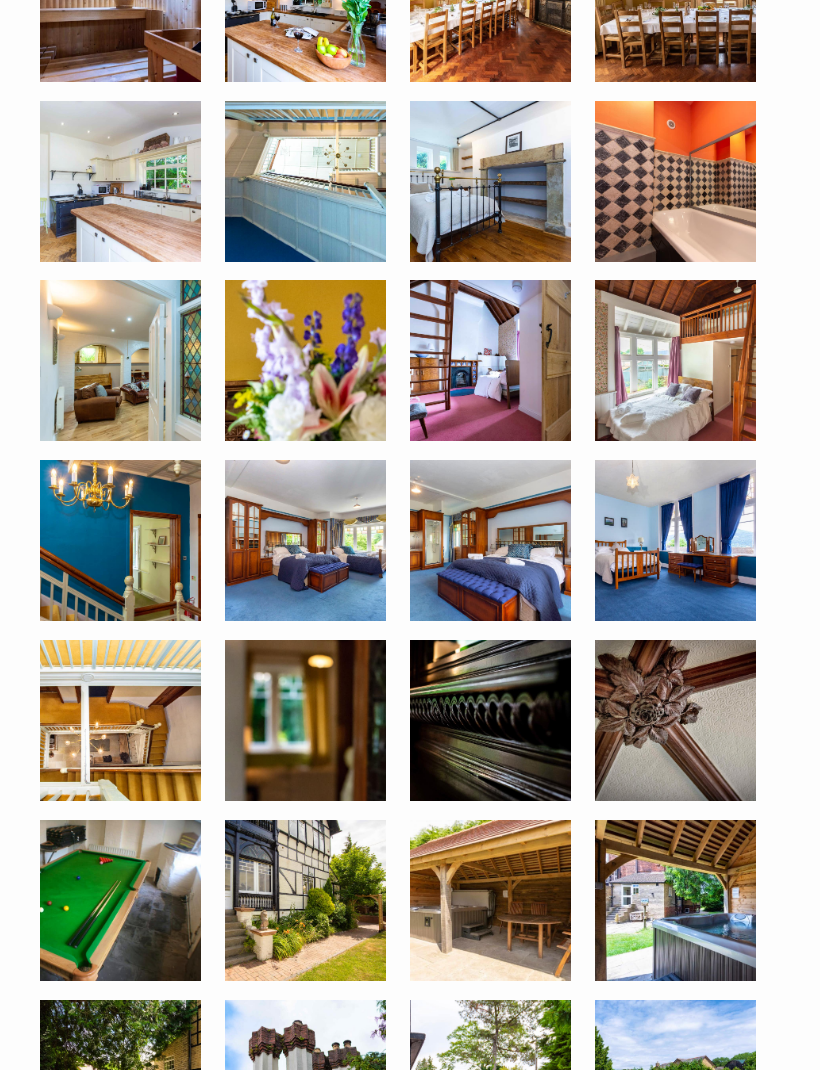 scroll, scrollTop: 2254, scrollLeft: 0, axis: vertical 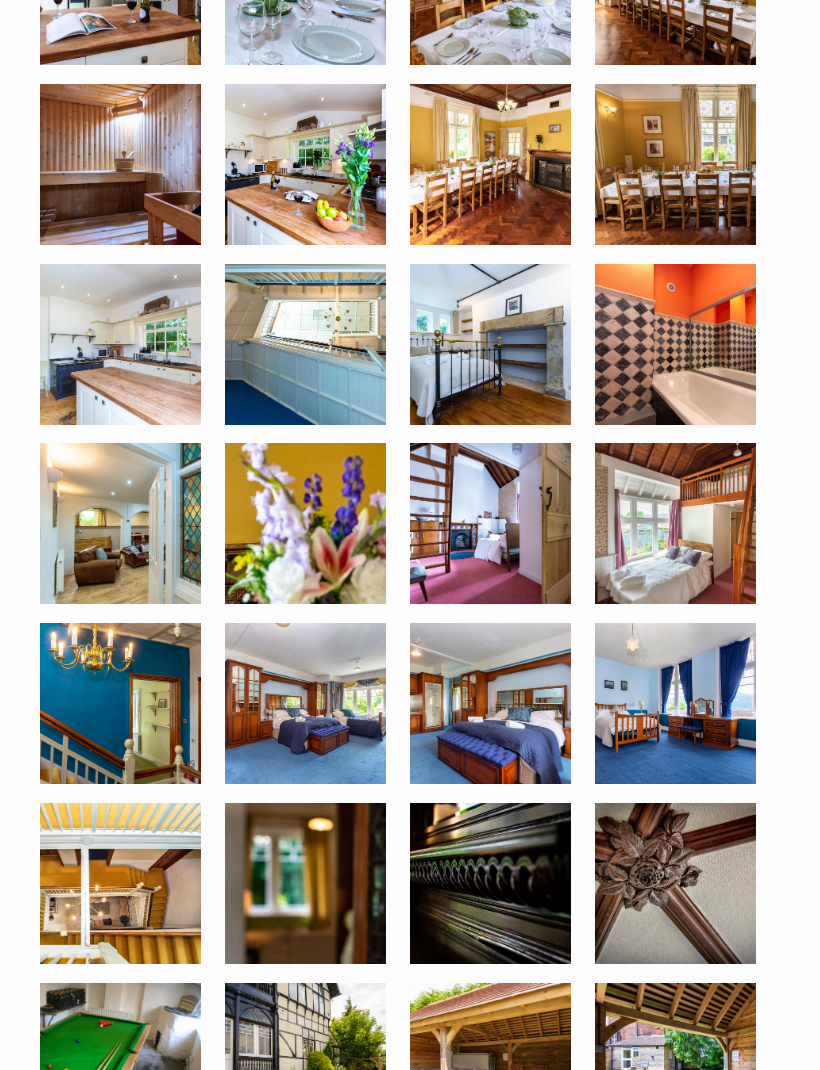click at bounding box center [675, 523] 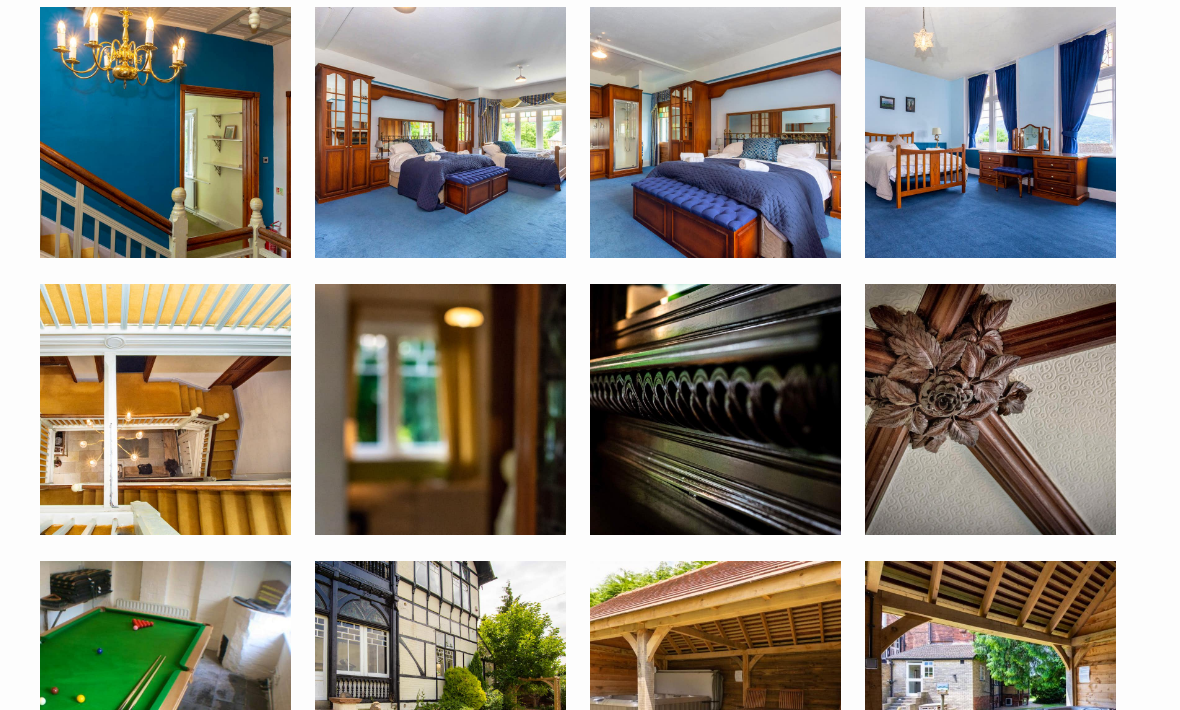 scroll, scrollTop: 3748, scrollLeft: 0, axis: vertical 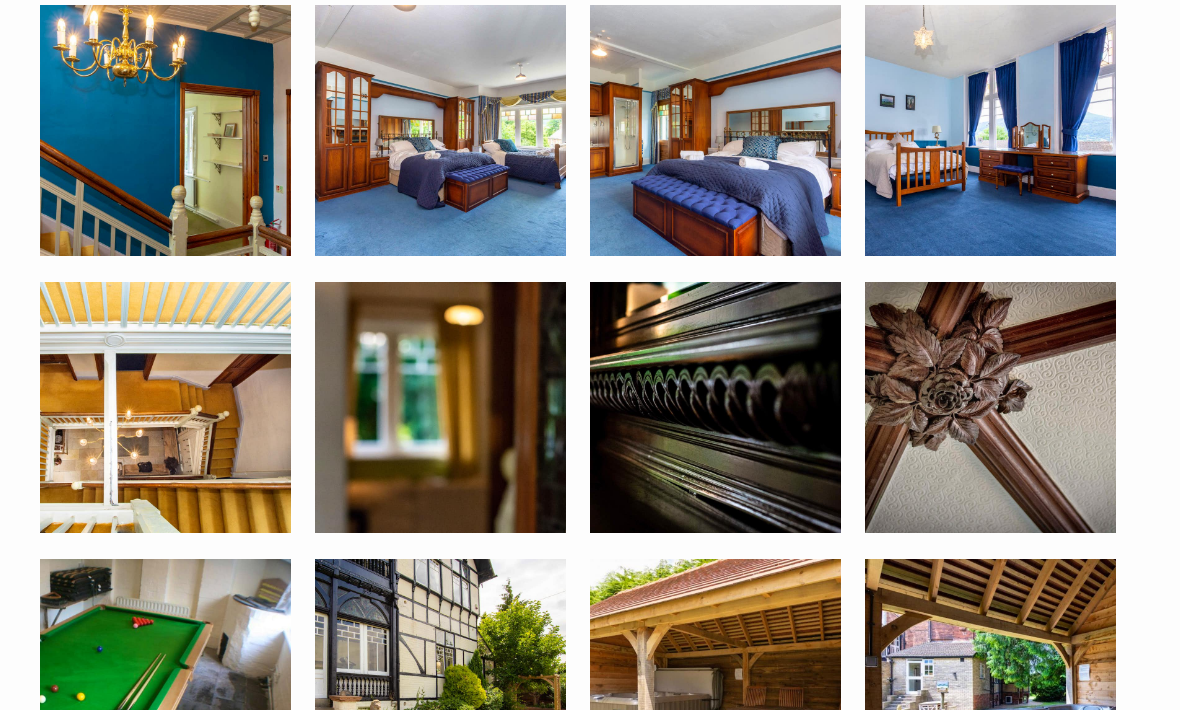 click at bounding box center [440, 130] 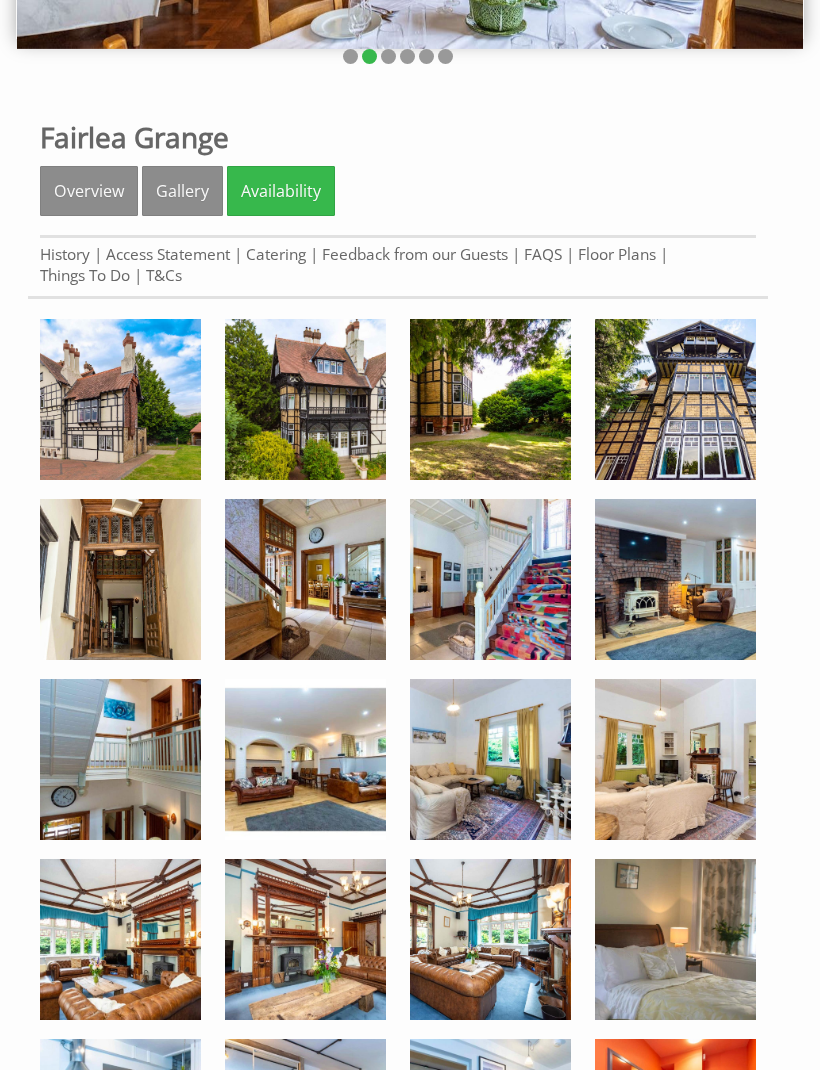 scroll, scrollTop: 0, scrollLeft: 0, axis: both 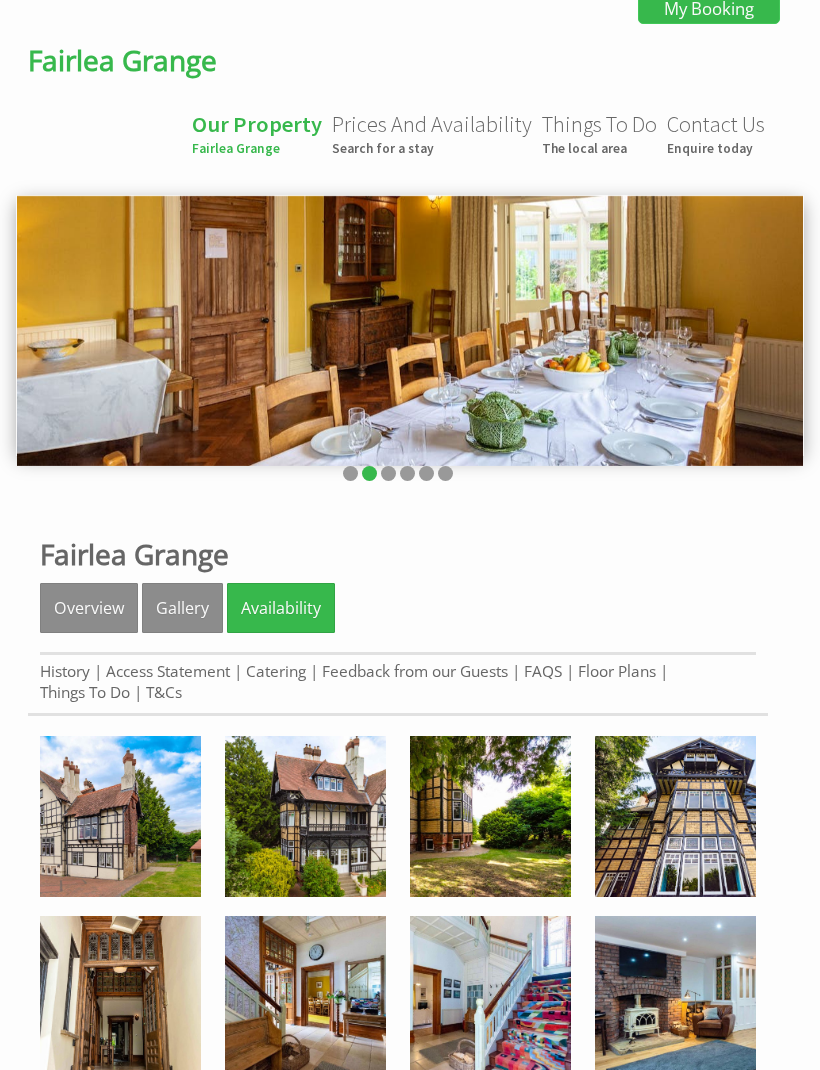 click on "Floor Plans" at bounding box center [617, 671] 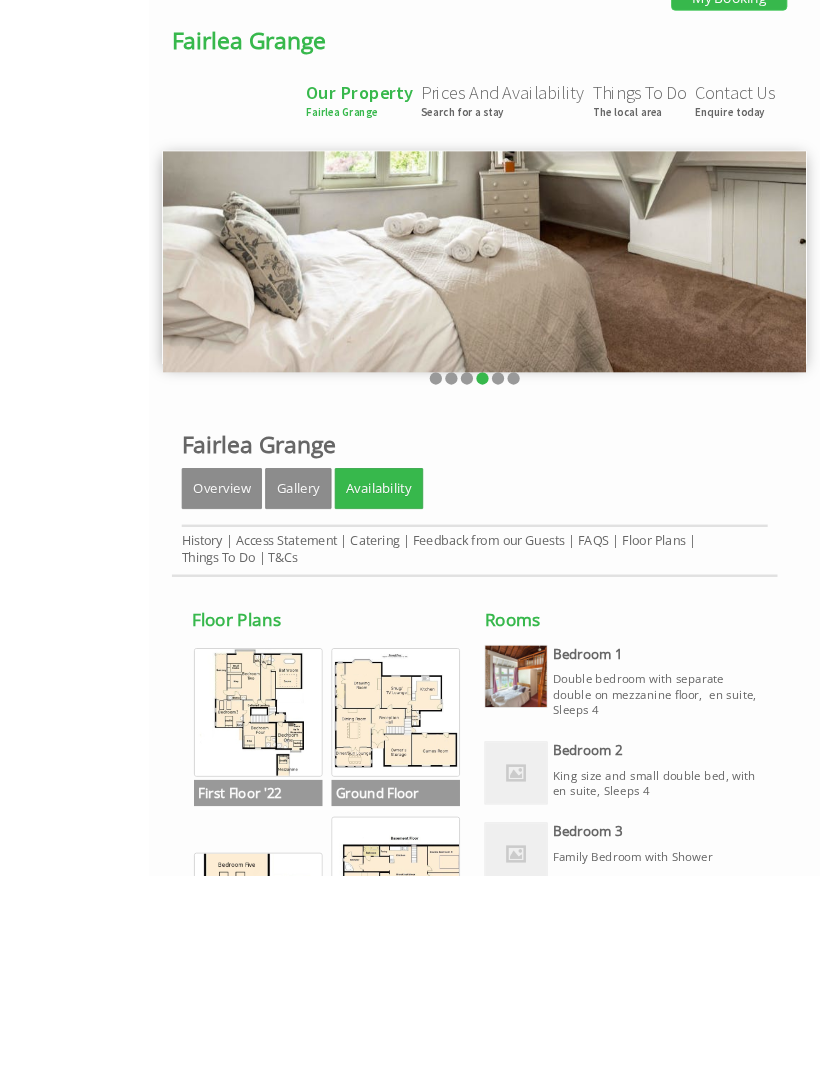 scroll, scrollTop: 286, scrollLeft: 0, axis: vertical 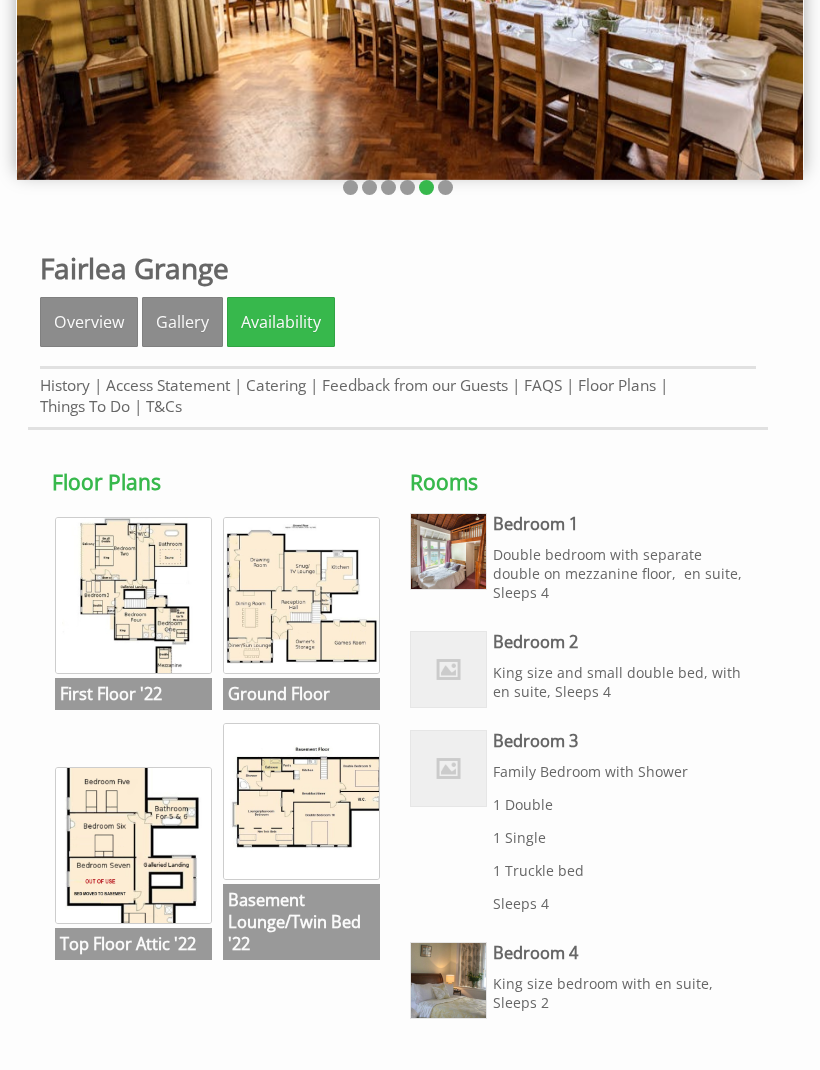 click on "Gallery" at bounding box center [182, 322] 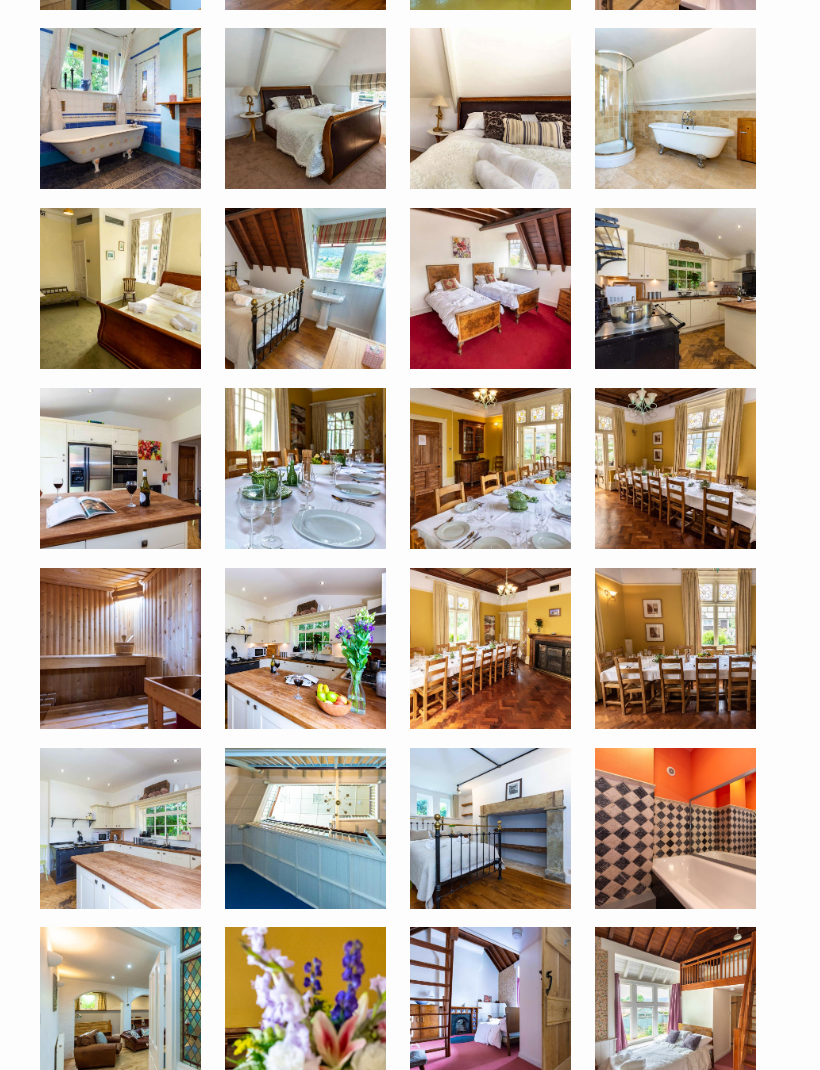 scroll, scrollTop: 1606, scrollLeft: 0, axis: vertical 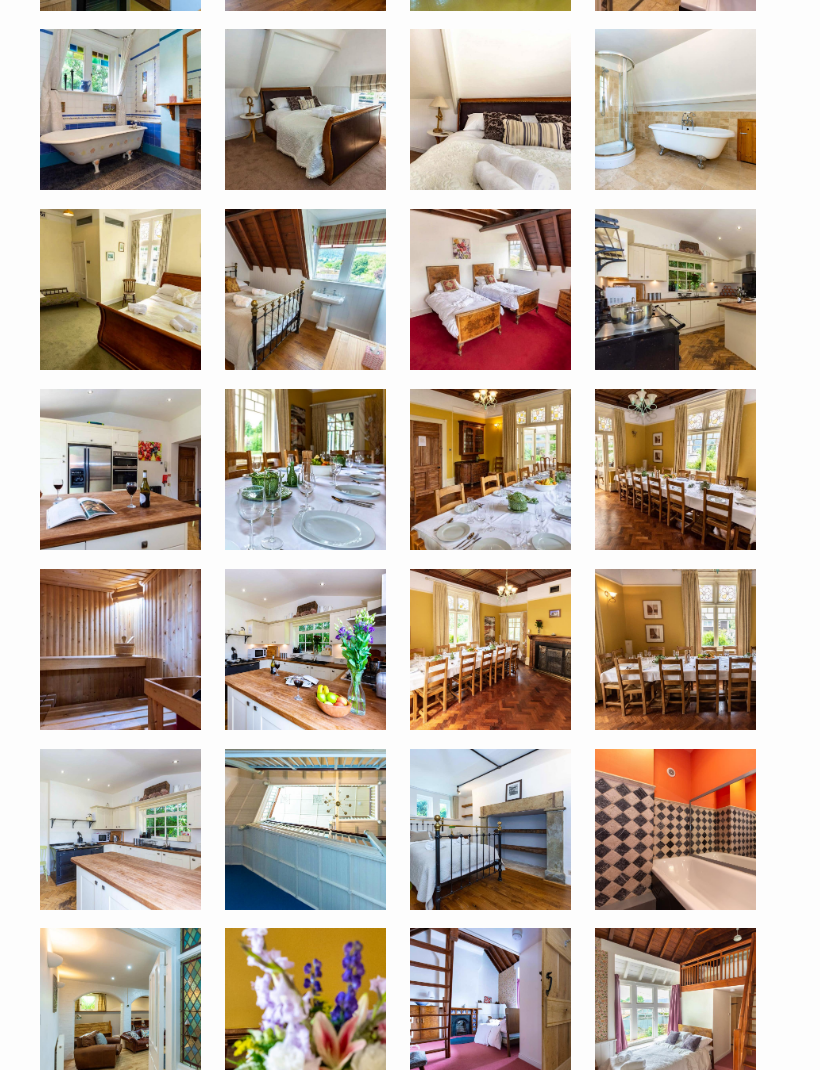 click at bounding box center (490, 289) 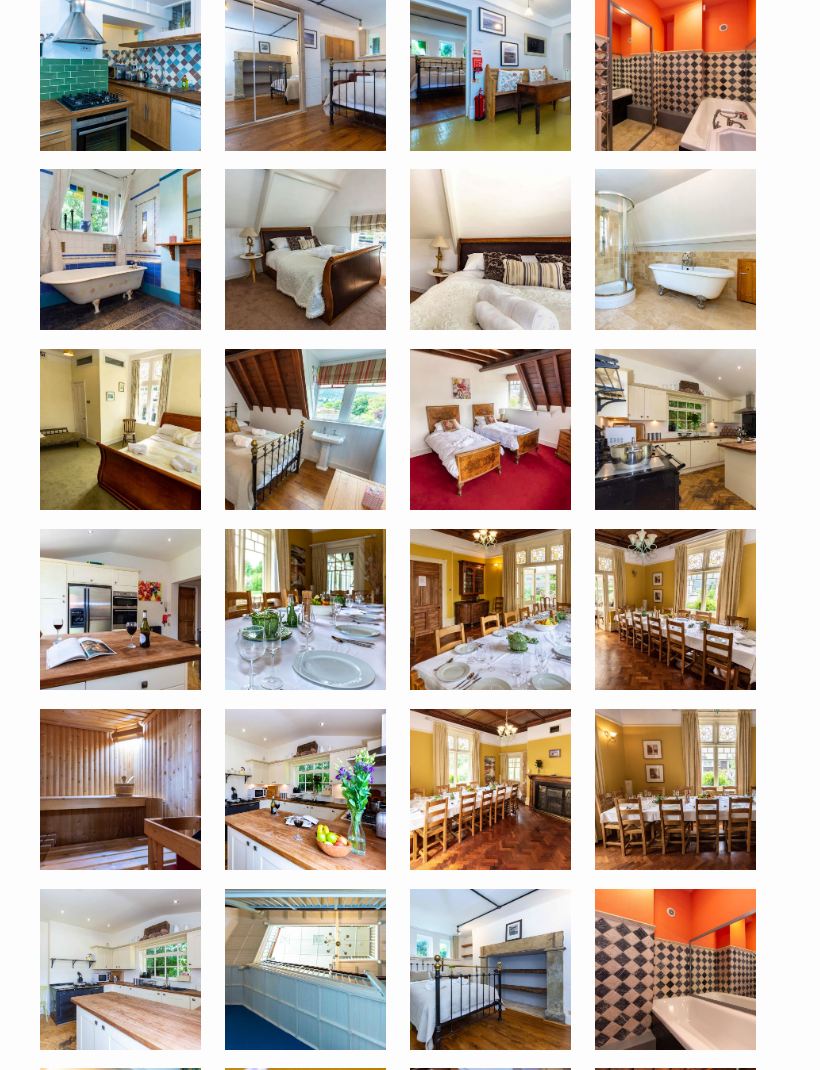 scroll, scrollTop: 1465, scrollLeft: 0, axis: vertical 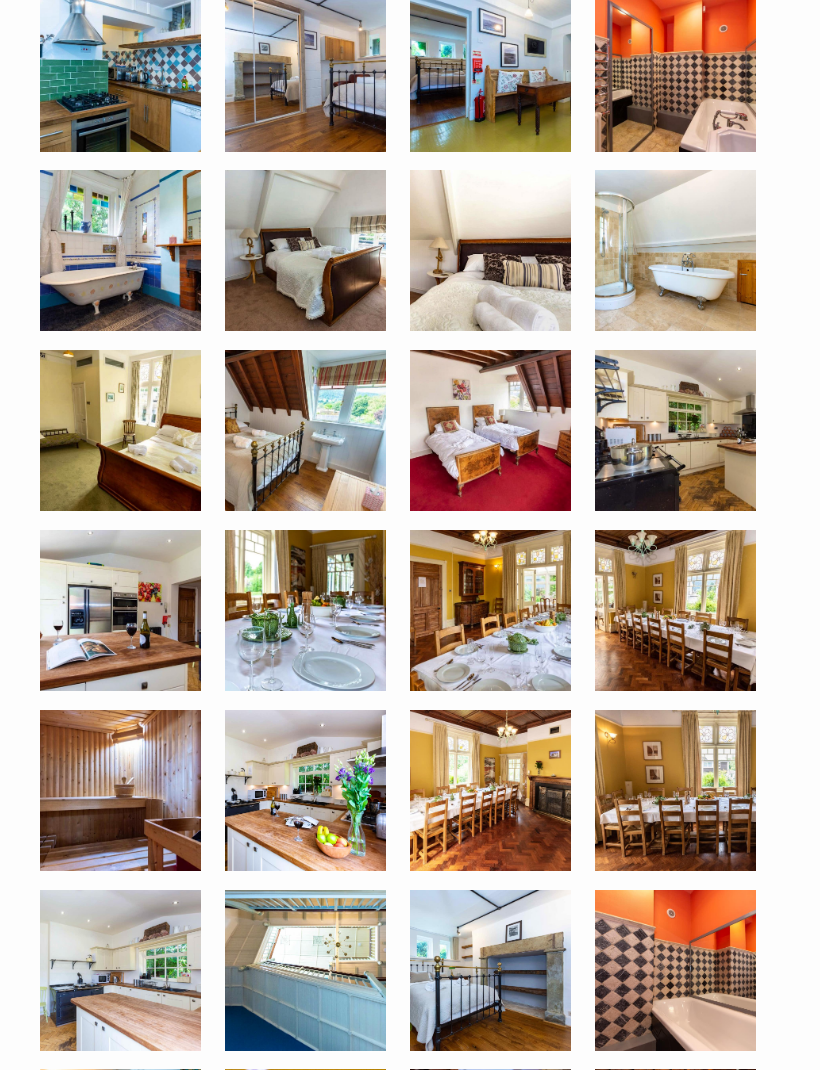 click at bounding box center [120, 430] 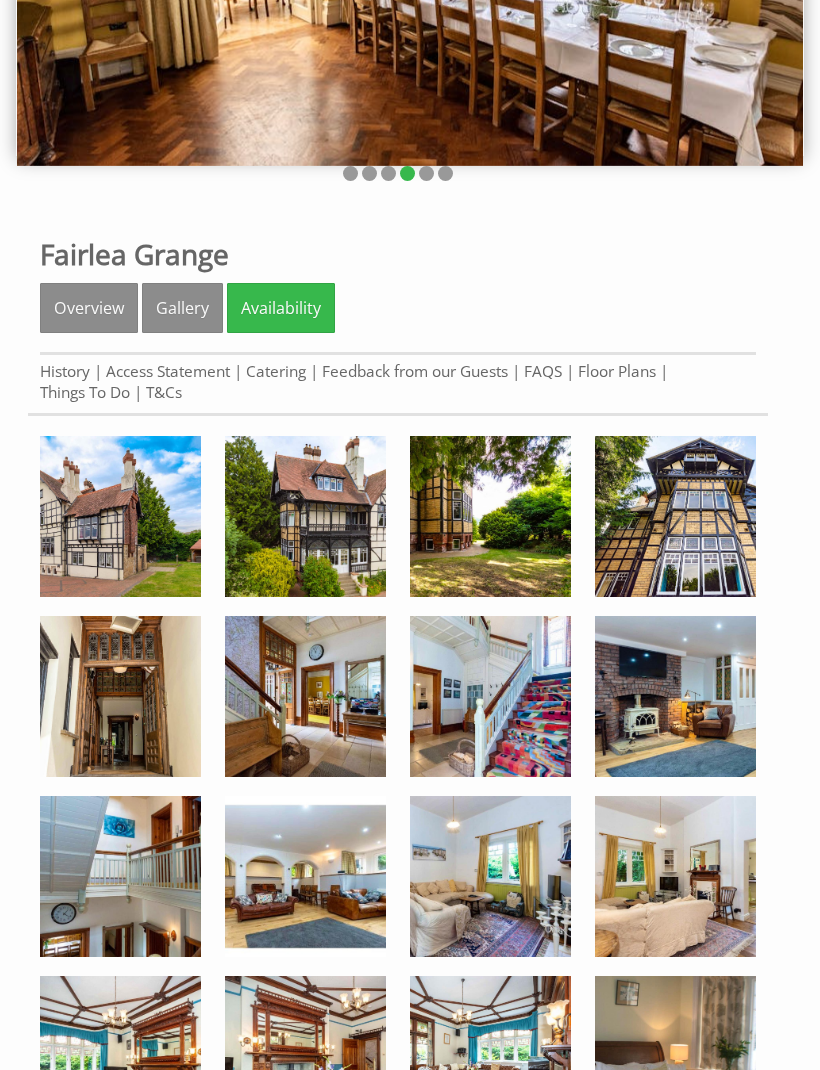 scroll, scrollTop: 299, scrollLeft: 0, axis: vertical 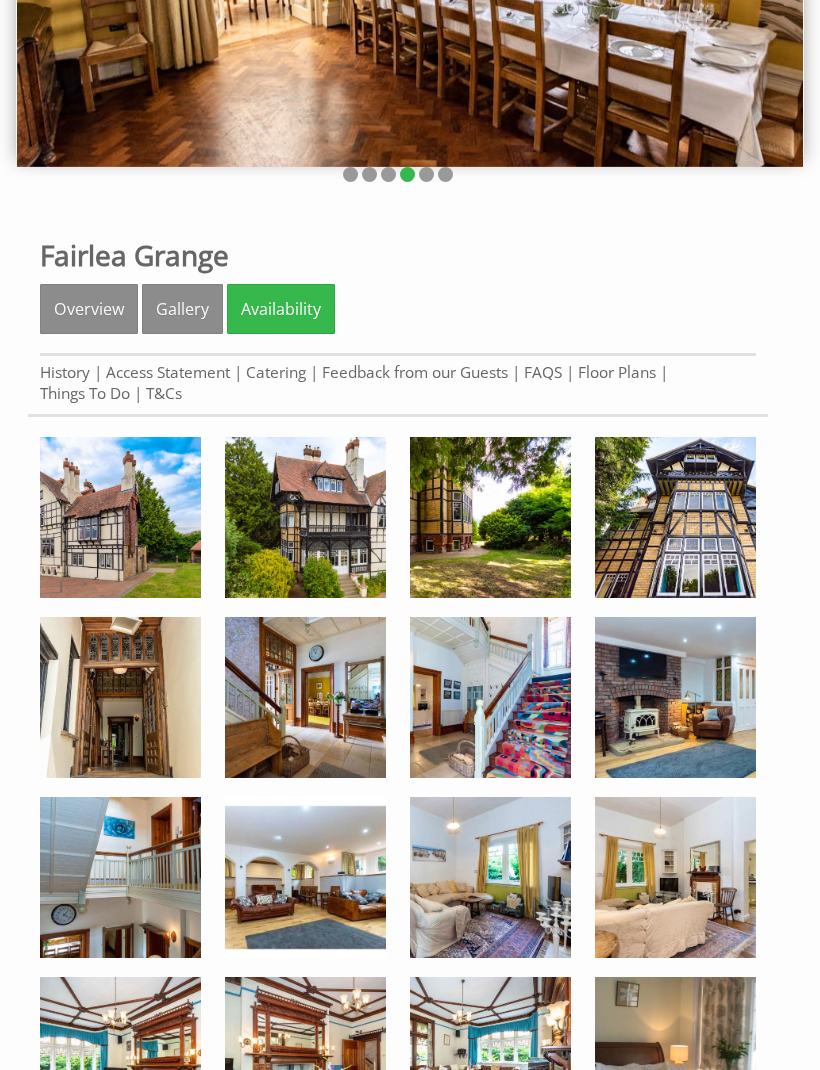 click on "Floor Plans" at bounding box center [617, 372] 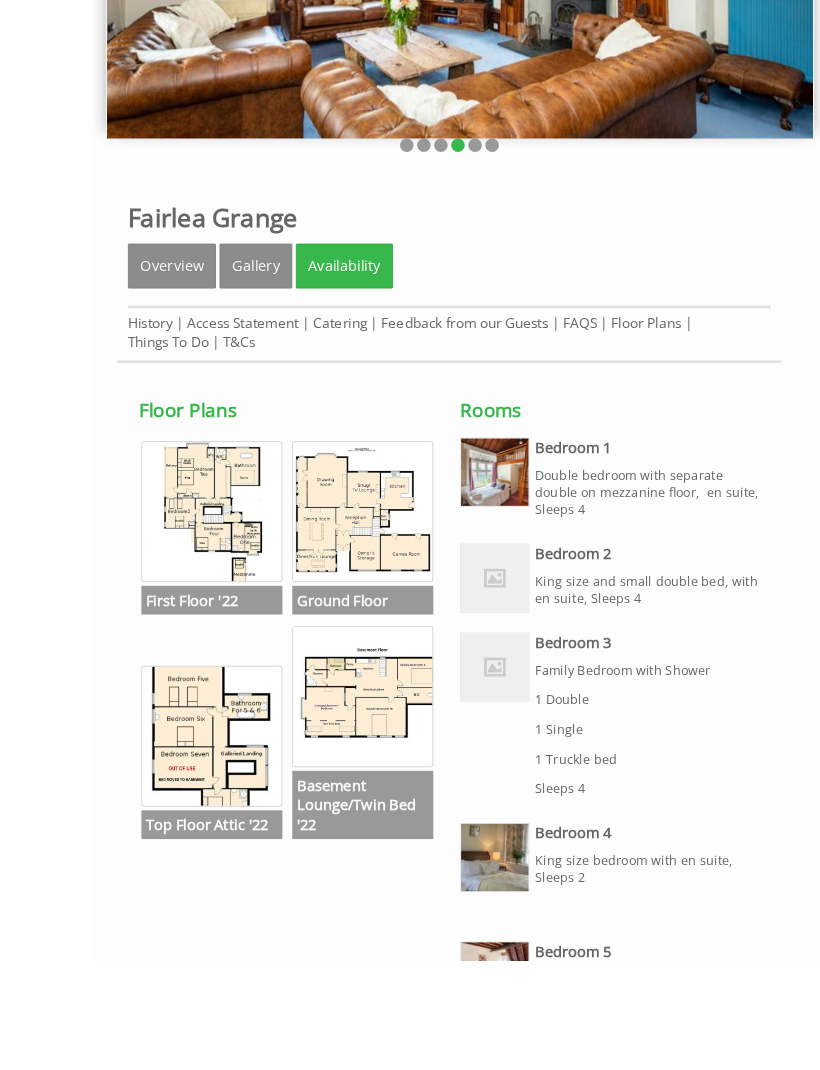 scroll, scrollTop: 379, scrollLeft: 0, axis: vertical 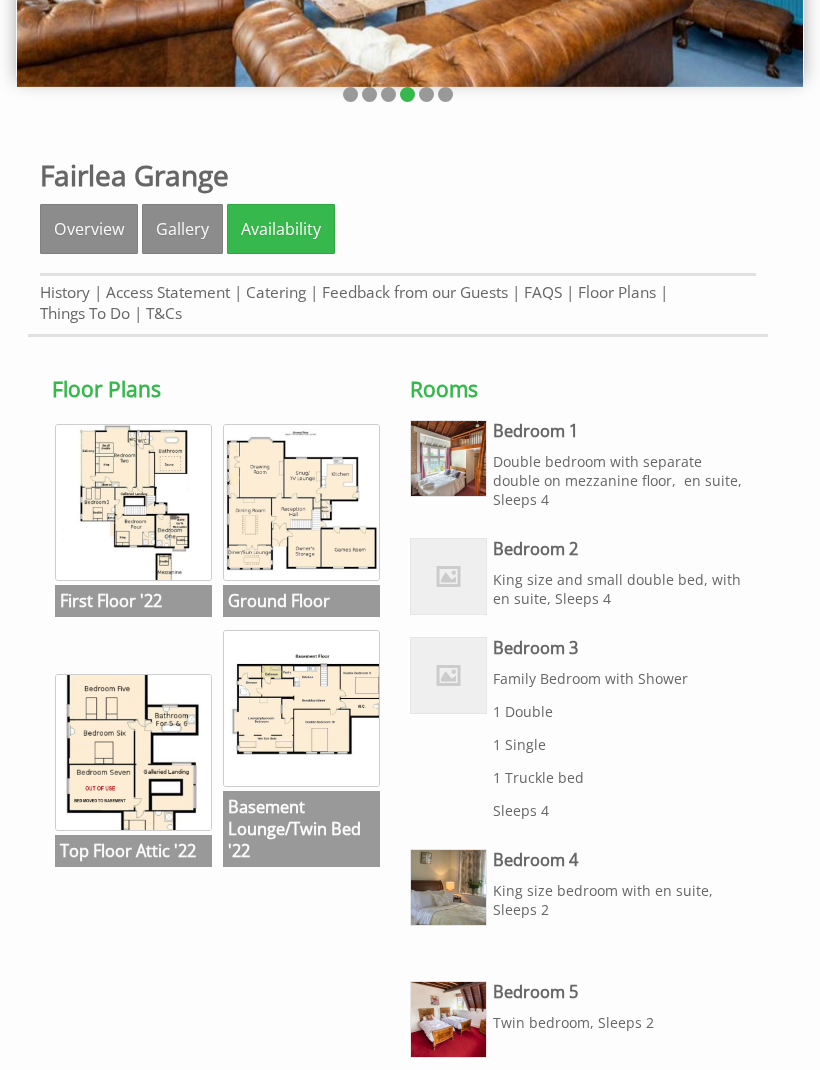 click on "Gallery" at bounding box center [182, 229] 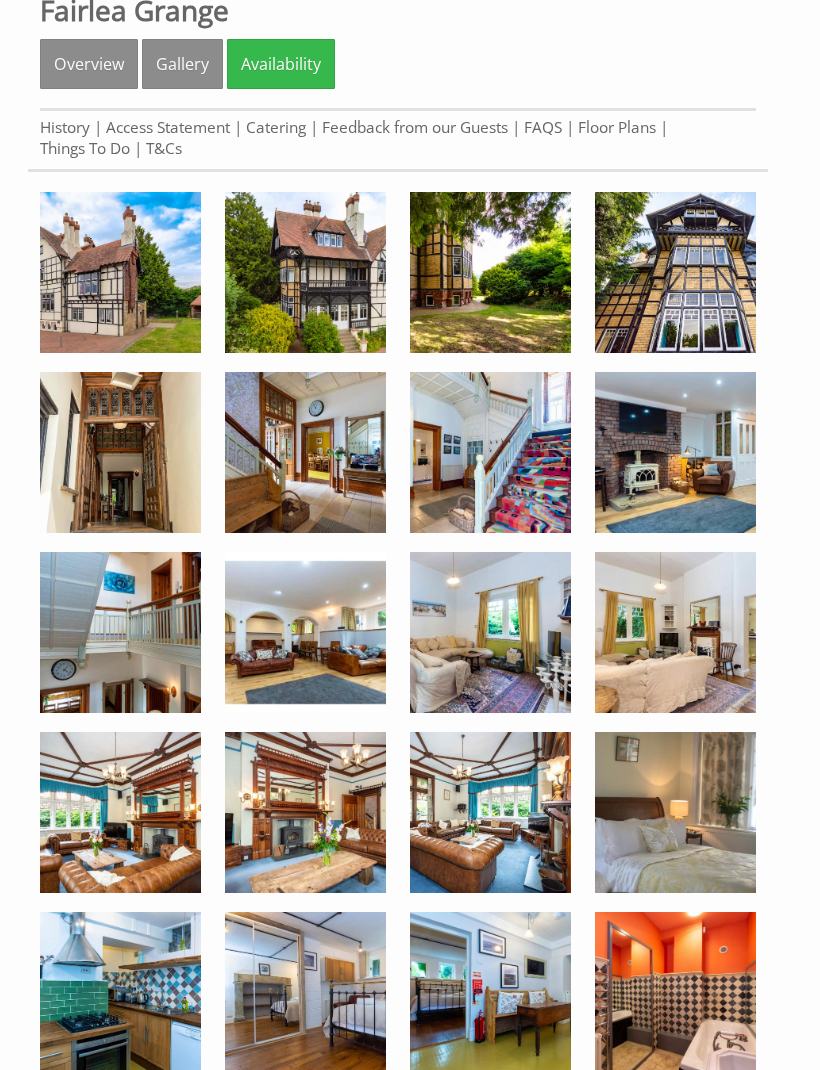 scroll, scrollTop: 544, scrollLeft: 0, axis: vertical 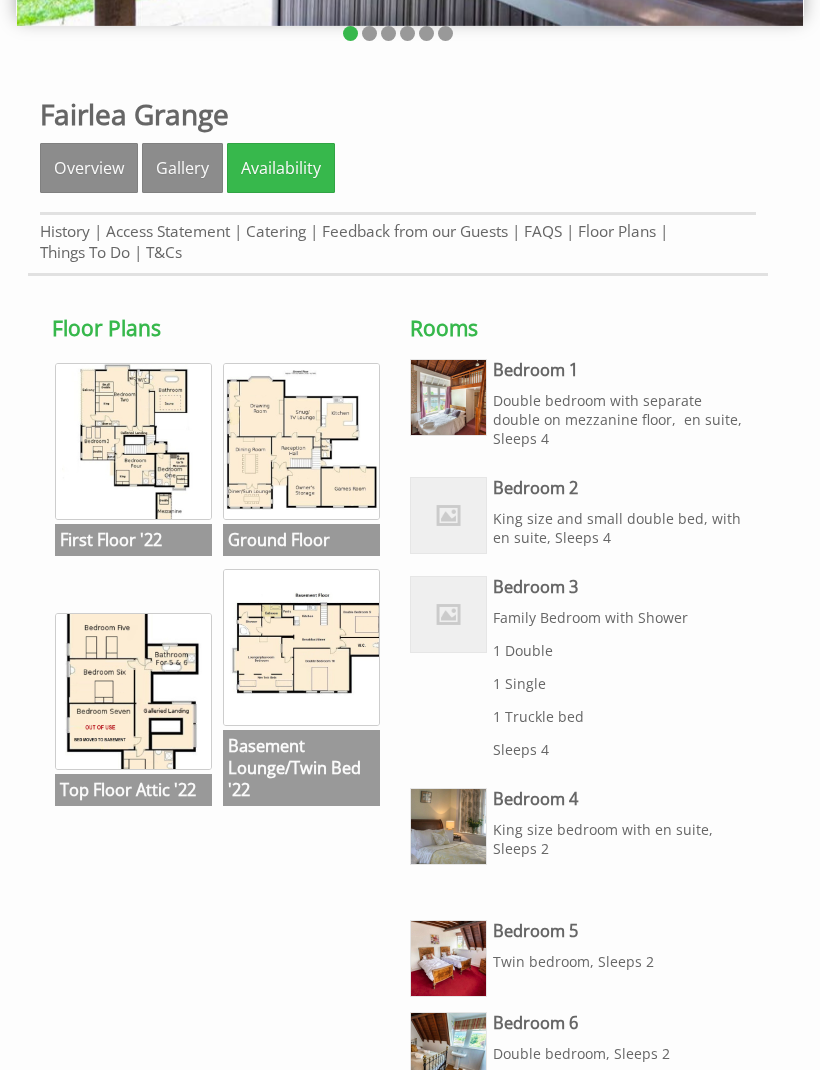 click at bounding box center (133, 691) 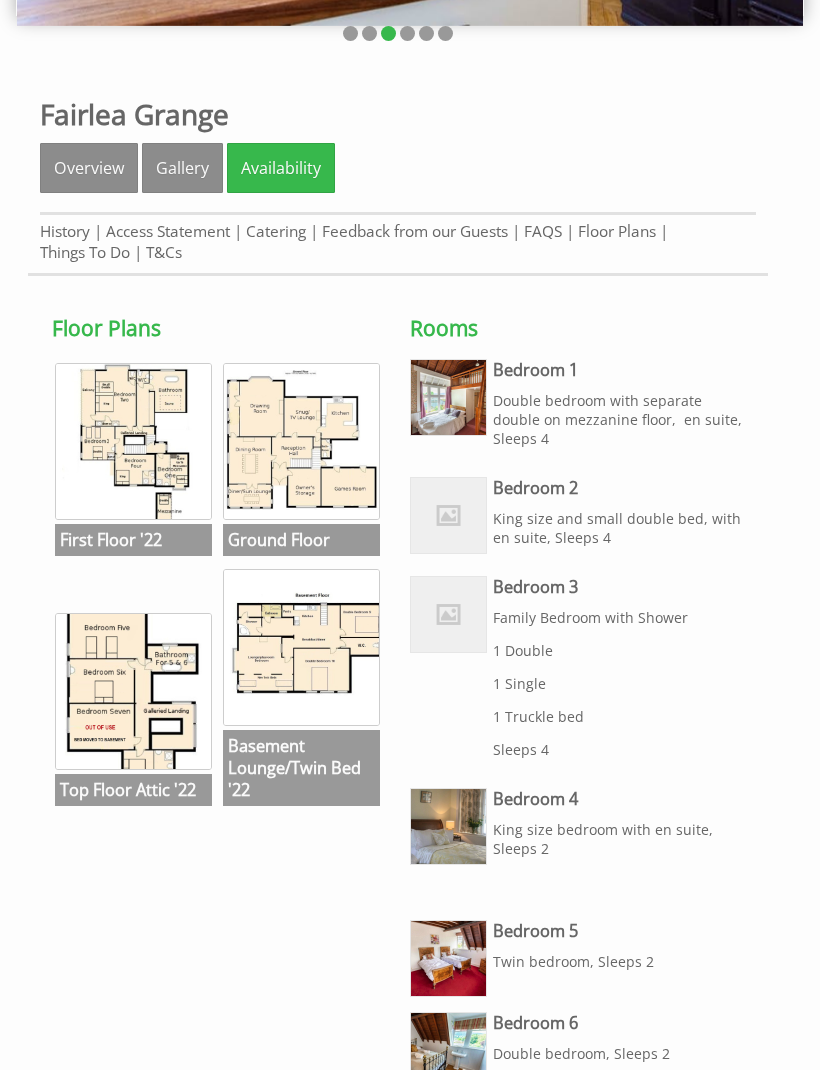 click at bounding box center [133, 441] 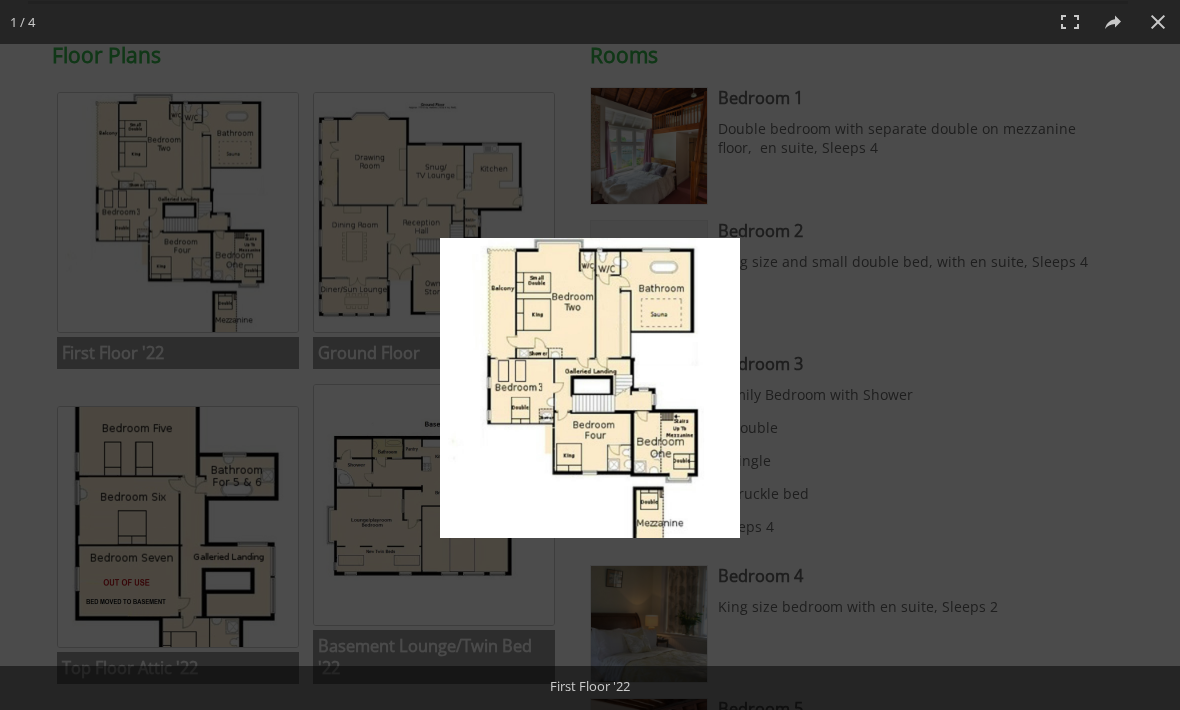 scroll, scrollTop: 686, scrollLeft: 0, axis: vertical 